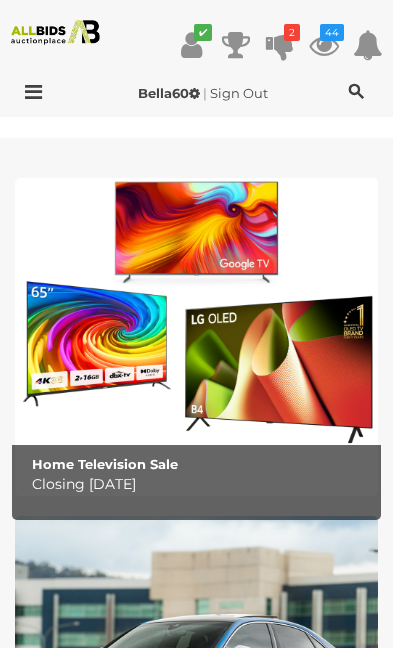 scroll, scrollTop: 0, scrollLeft: 0, axis: both 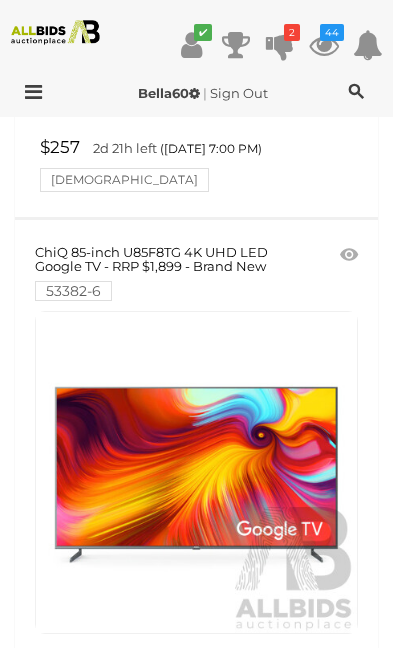 click at bounding box center (280, 45) 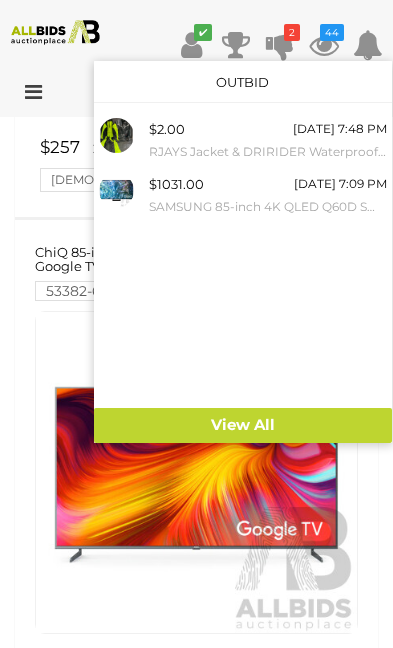 click on "View All" at bounding box center [243, 425] 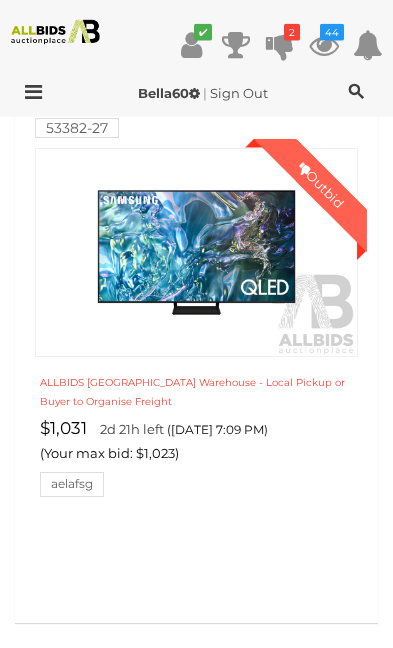 scroll, scrollTop: 594, scrollLeft: 0, axis: vertical 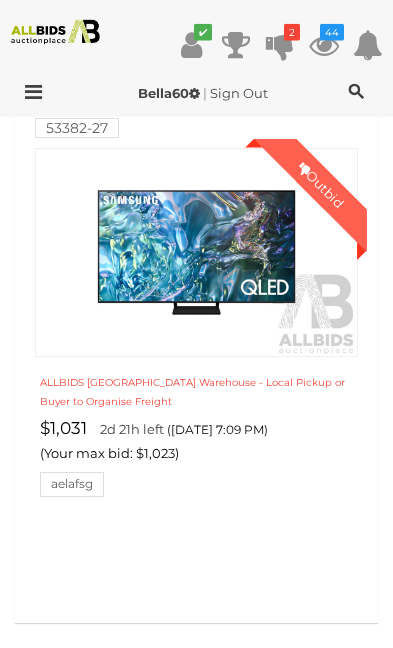 click on "44" at bounding box center [332, 32] 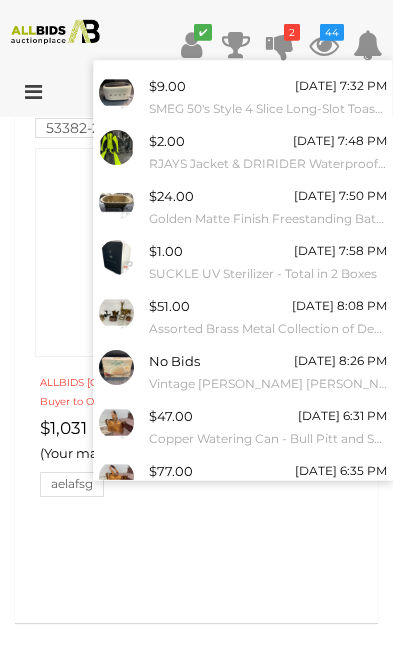 scroll, scrollTop: 152, scrollLeft: 0, axis: vertical 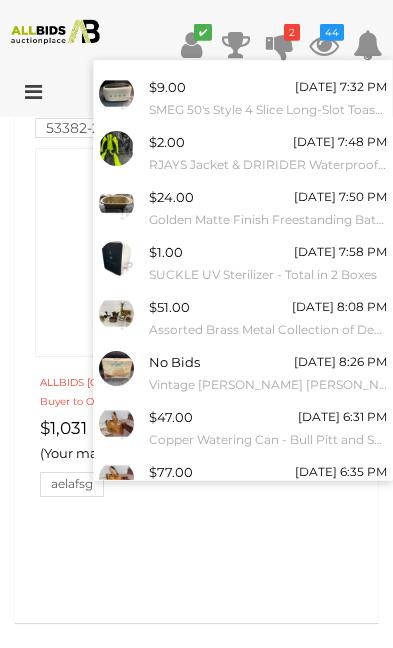 click on "View All" at bounding box center (243, 528) 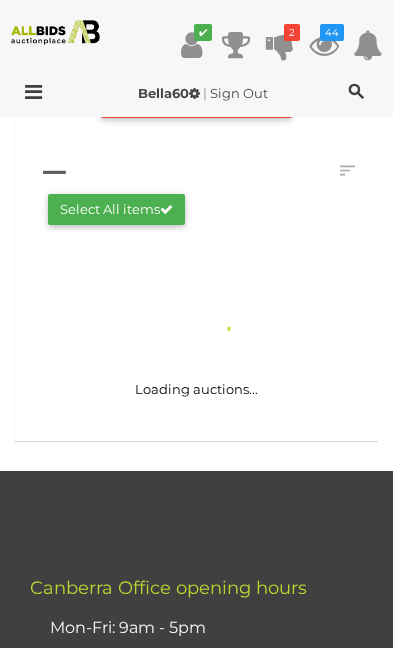 scroll, scrollTop: 360, scrollLeft: 0, axis: vertical 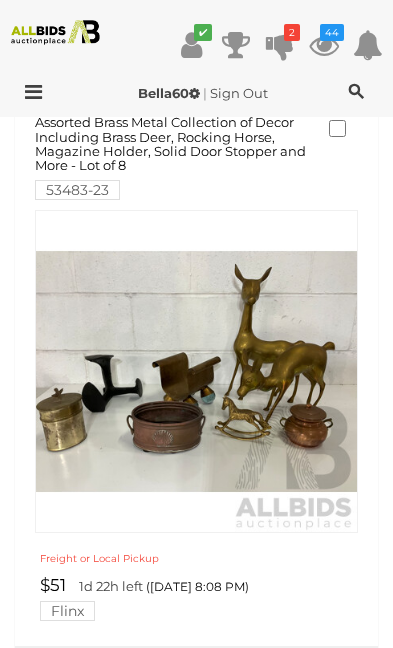 click at bounding box center [196, 371] 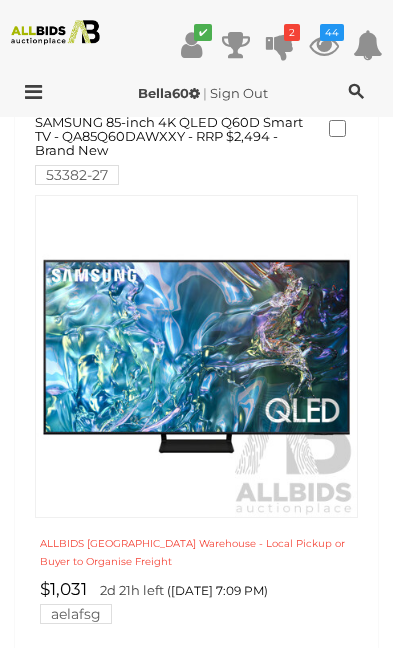 scroll, scrollTop: 8091, scrollLeft: 0, axis: vertical 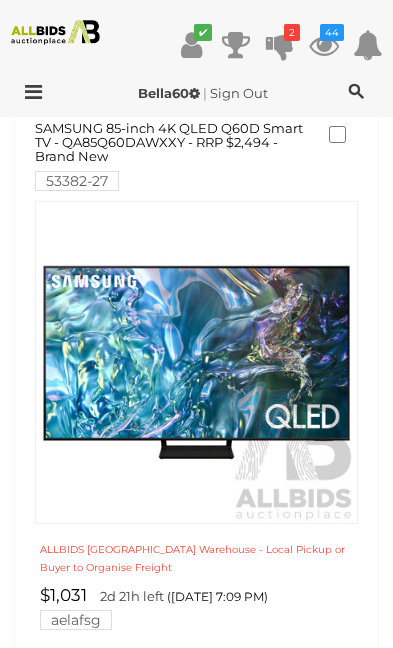 click at bounding box center (197, 977) 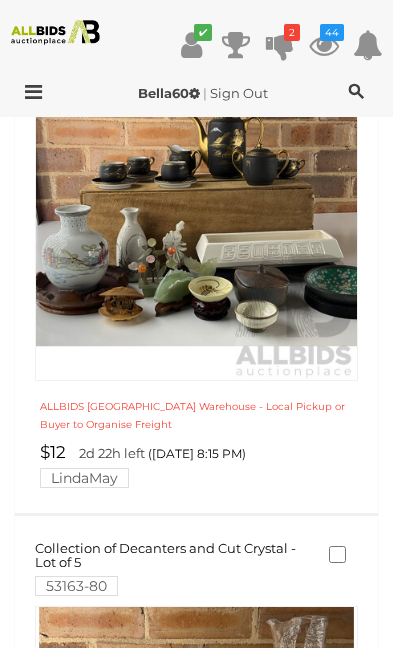 scroll, scrollTop: 12433, scrollLeft: 0, axis: vertical 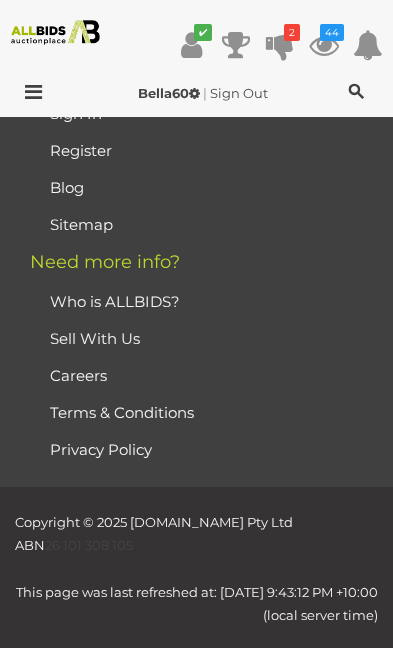 click at bounding box center (344, -1581) 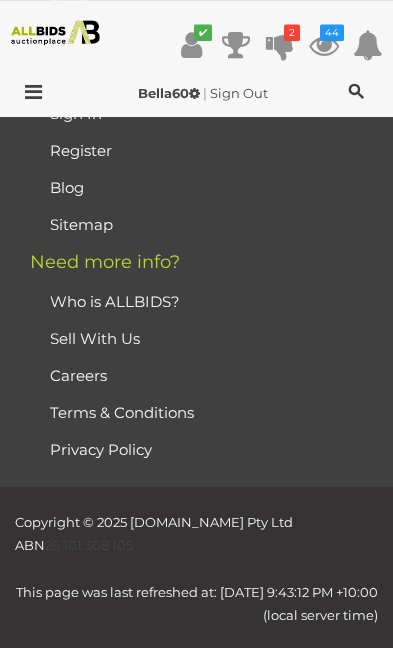 click on "Remove Selected Items" at bounding box center (196, -1271) 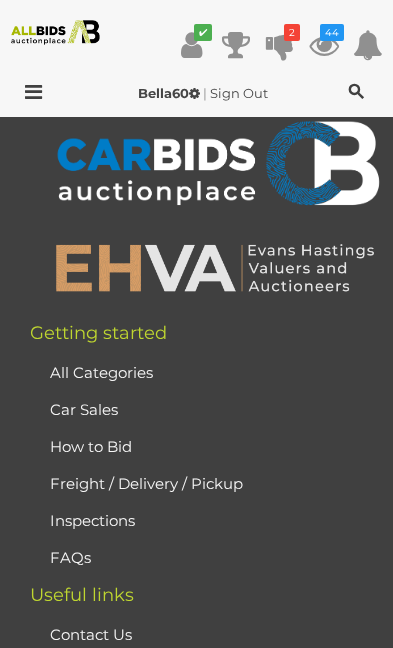 scroll, scrollTop: 0, scrollLeft: 0, axis: both 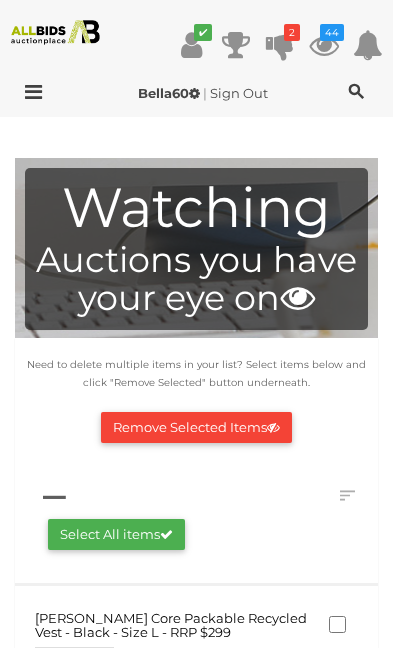 click on "Remove Selected Items" at bounding box center (196, 427) 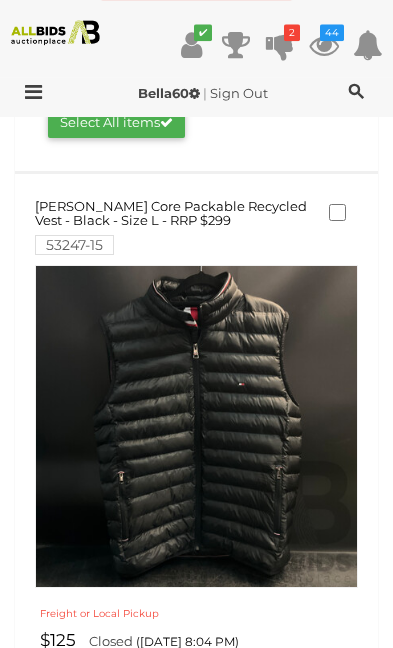 scroll, scrollTop: 408, scrollLeft: 0, axis: vertical 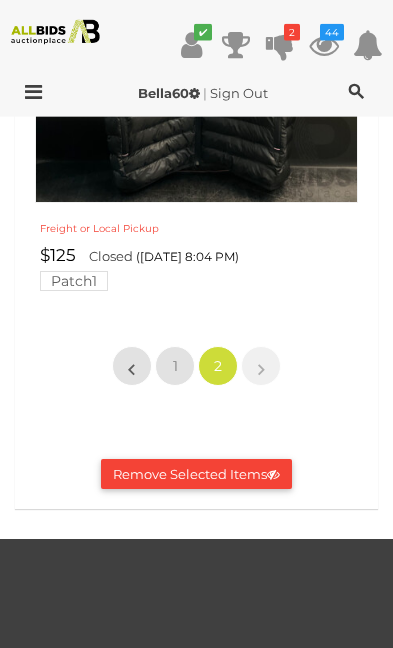 click on "Remove Selected Items" at bounding box center [196, 474] 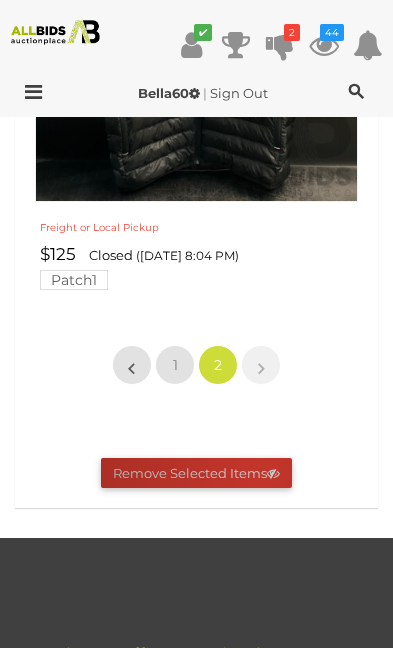 scroll, scrollTop: 0, scrollLeft: 0, axis: both 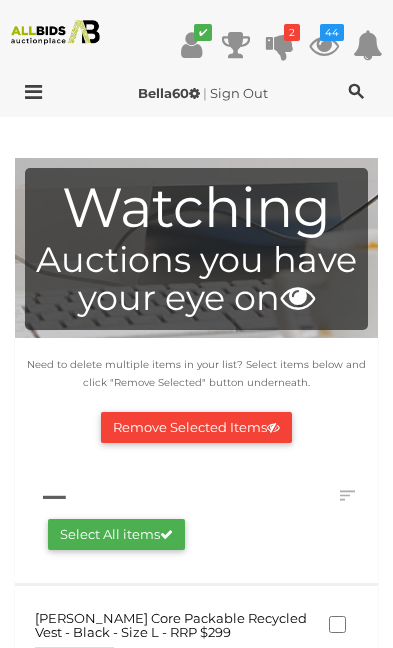 click on "Remove Selected Items" at bounding box center (196, 427) 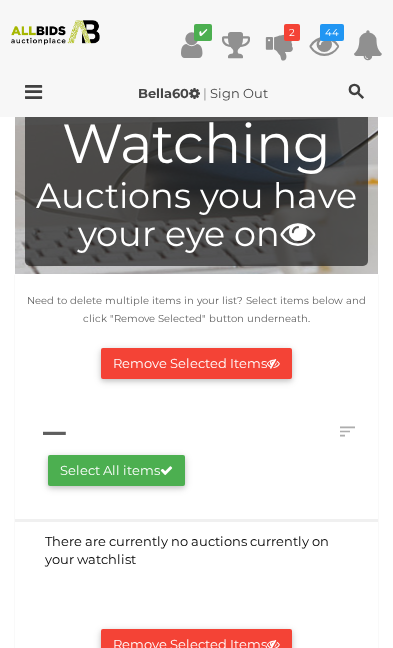 scroll, scrollTop: 0, scrollLeft: 0, axis: both 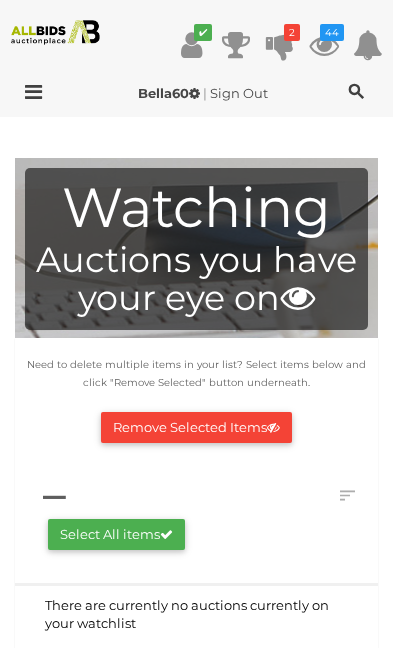 click at bounding box center (324, 45) 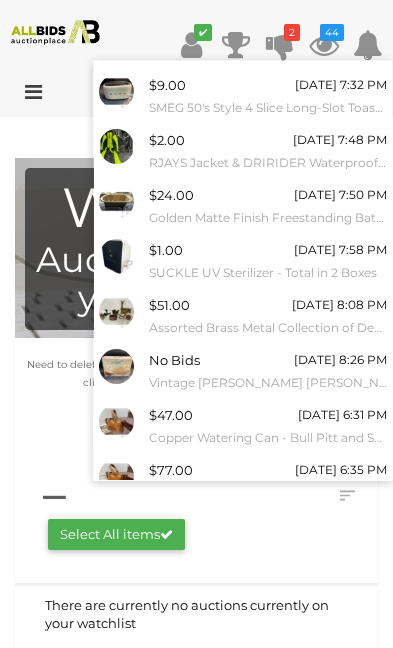 scroll, scrollTop: 152, scrollLeft: 0, axis: vertical 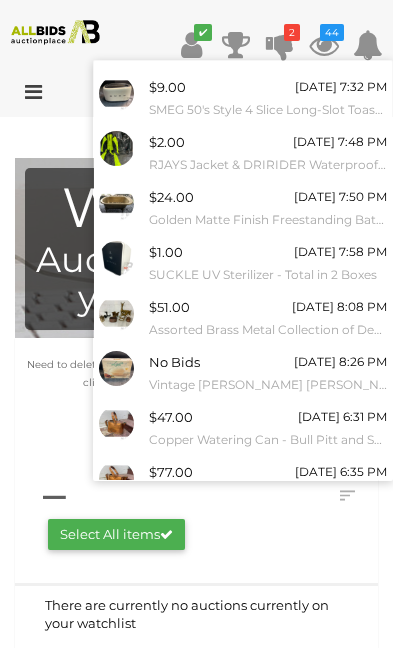 click on "View All" at bounding box center (243, 528) 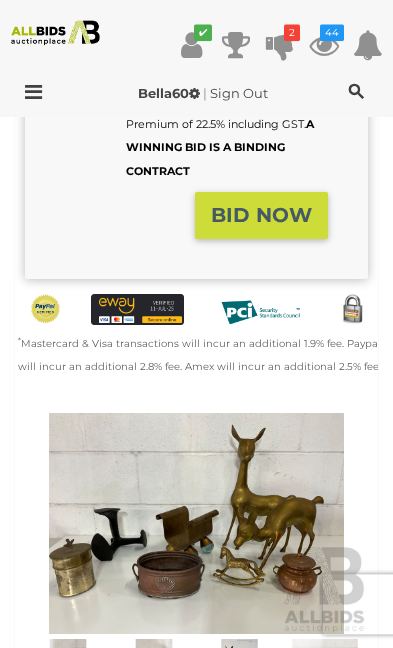 scroll, scrollTop: 849, scrollLeft: 0, axis: vertical 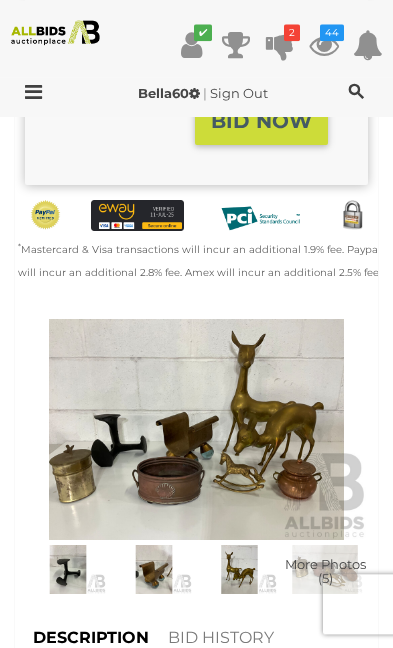 click at bounding box center [154, 569] 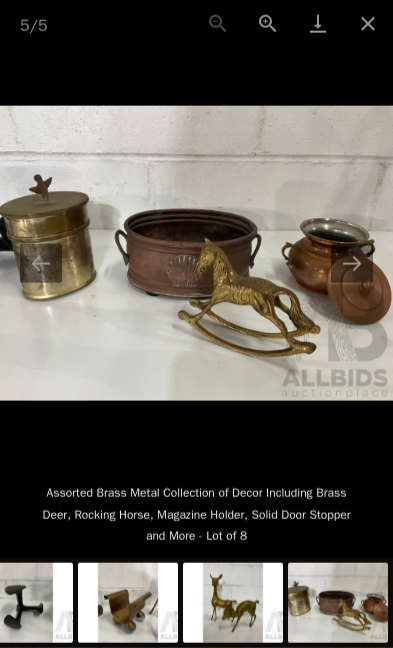 scroll, scrollTop: 0, scrollLeft: 0, axis: both 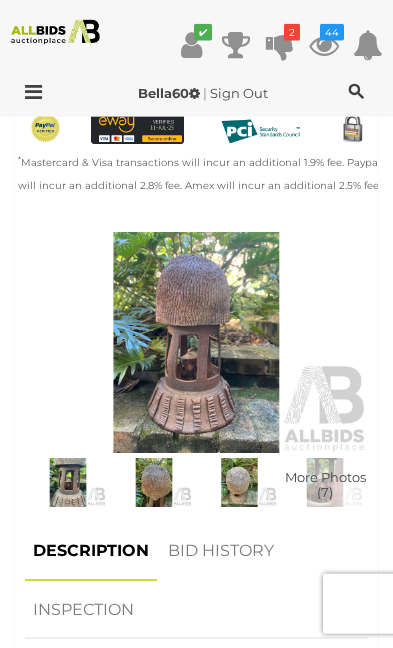 click at bounding box center (240, 482) 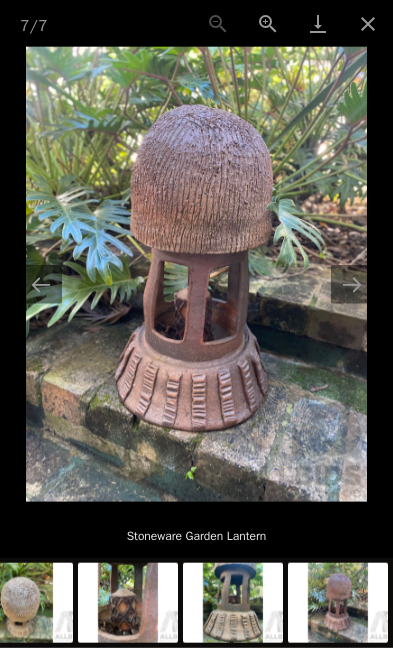 scroll, scrollTop: 749, scrollLeft: 0, axis: vertical 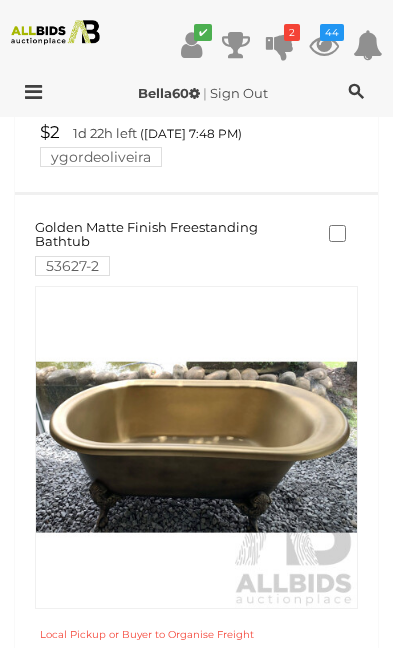 click at bounding box center [196, 447] 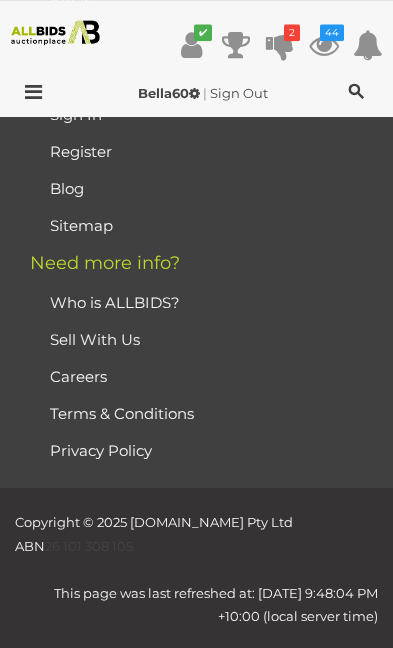 scroll, scrollTop: 16982, scrollLeft: 0, axis: vertical 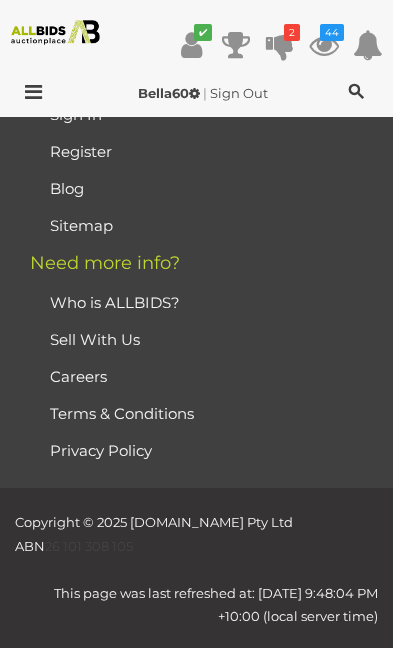 click at bounding box center [196, -3846] 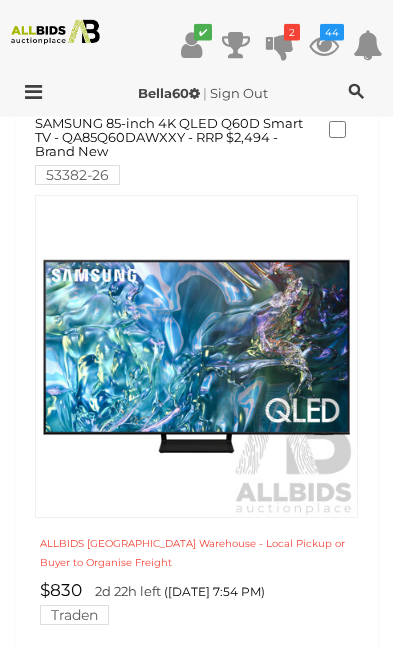 scroll, scrollTop: 10747, scrollLeft: 0, axis: vertical 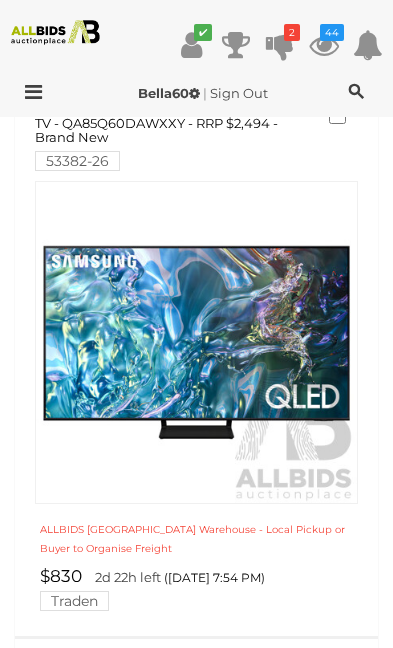 click at bounding box center (196, 4060) 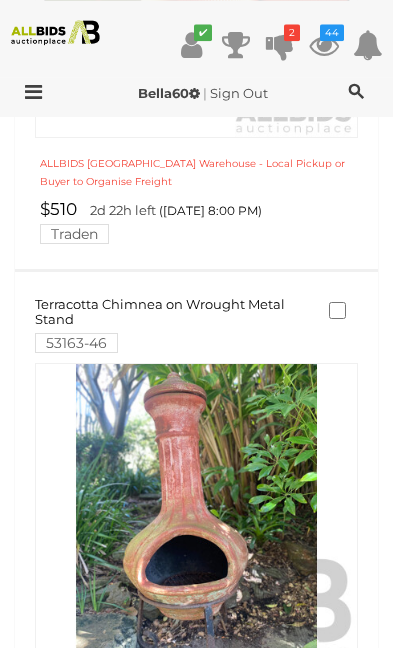 scroll, scrollTop: 12196, scrollLeft: 0, axis: vertical 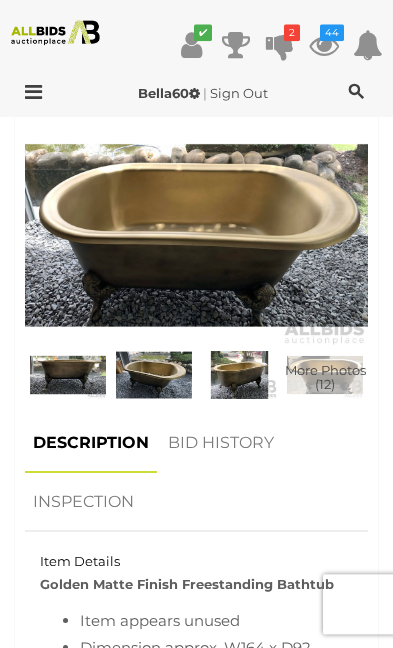 click at bounding box center (325, 375) 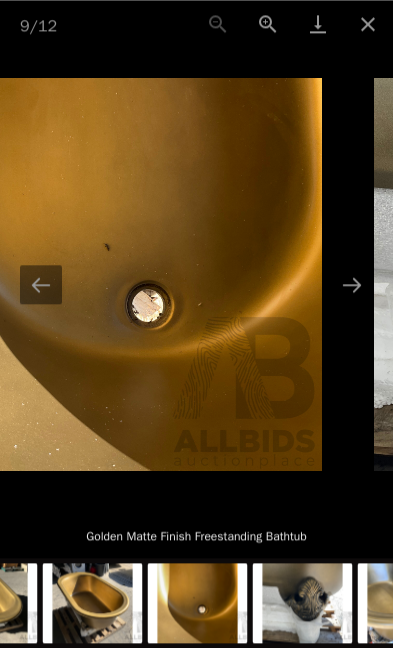 scroll, scrollTop: 874, scrollLeft: 0, axis: vertical 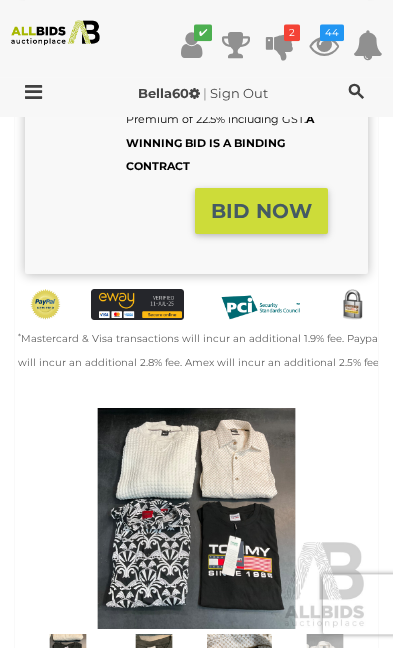 click at bounding box center (240, 658) 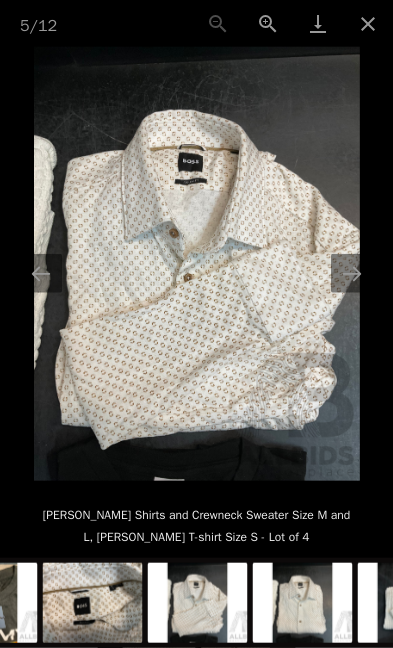 scroll, scrollTop: 502, scrollLeft: 0, axis: vertical 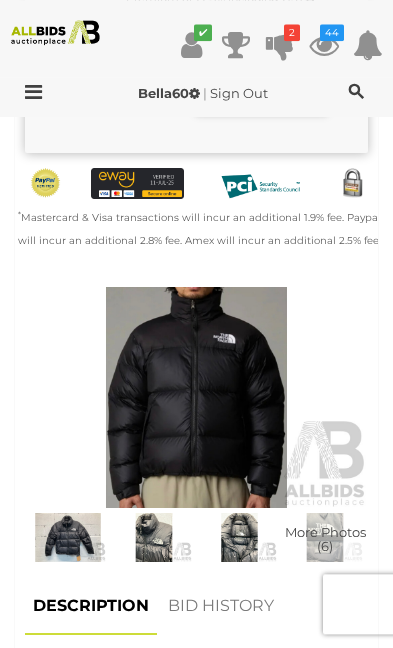 click at bounding box center (240, 537) 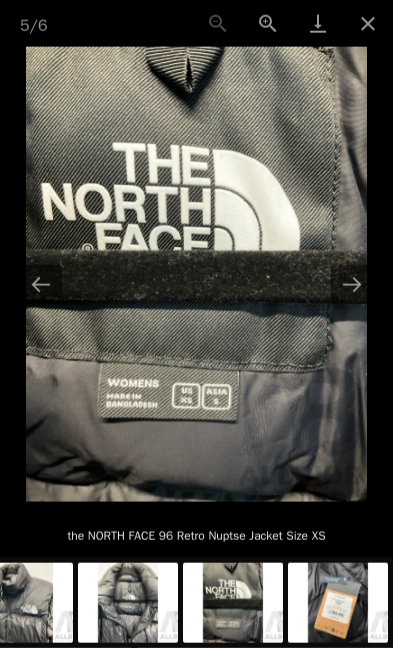 scroll, scrollTop: 0, scrollLeft: 0, axis: both 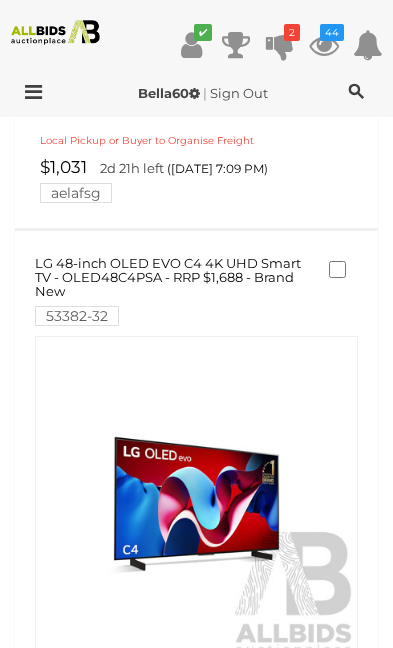click at bounding box center (196, -1208) 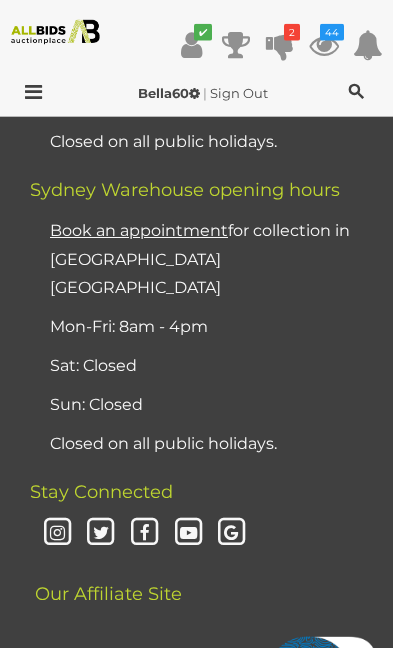 scroll, scrollTop: 1871, scrollLeft: 0, axis: vertical 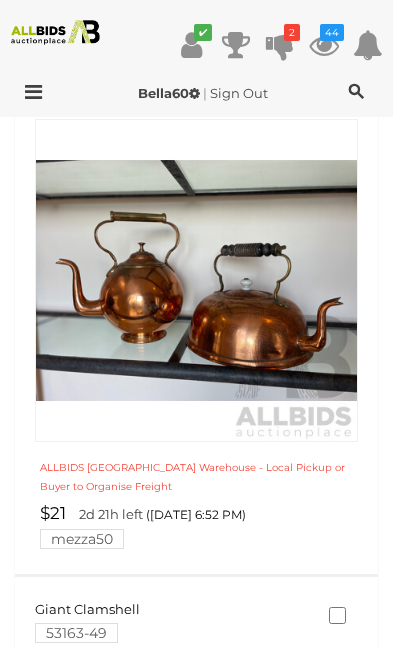 click on "Remove Selected Items" at bounding box center [196, 10036] 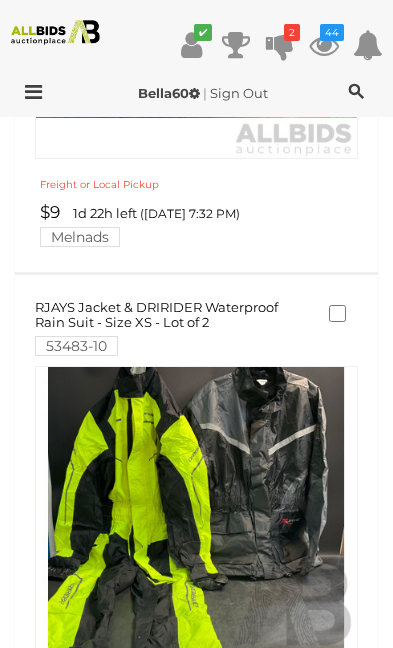 scroll, scrollTop: 0, scrollLeft: 0, axis: both 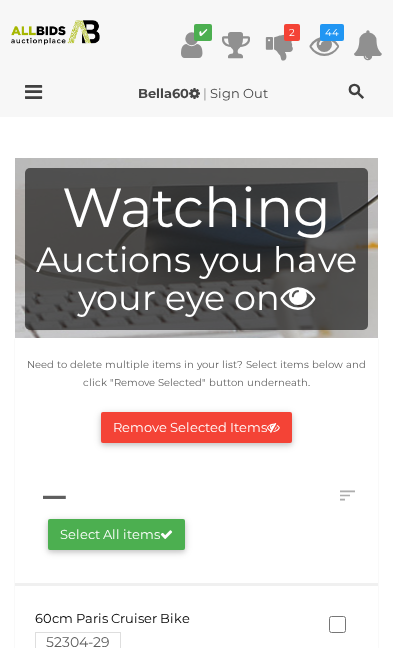 click at bounding box center [273, 427] 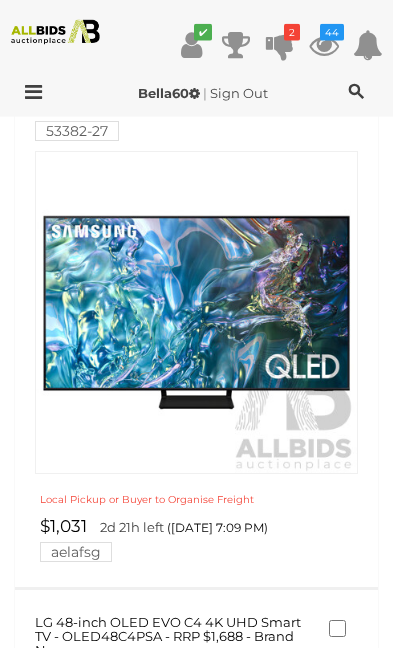 scroll, scrollTop: 8735, scrollLeft: 0, axis: vertical 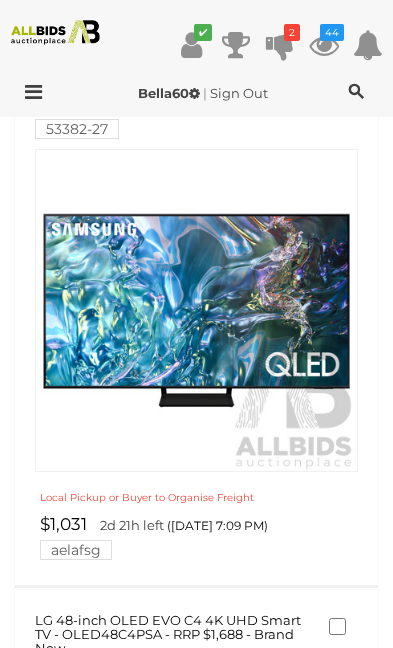 click at bounding box center [196, -1139] 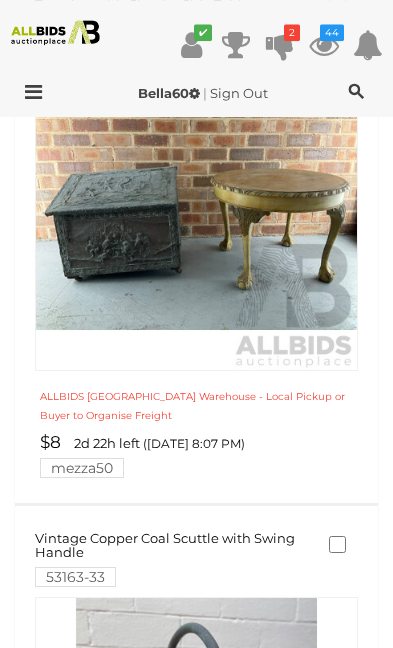 scroll, scrollTop: 11714, scrollLeft: 0, axis: vertical 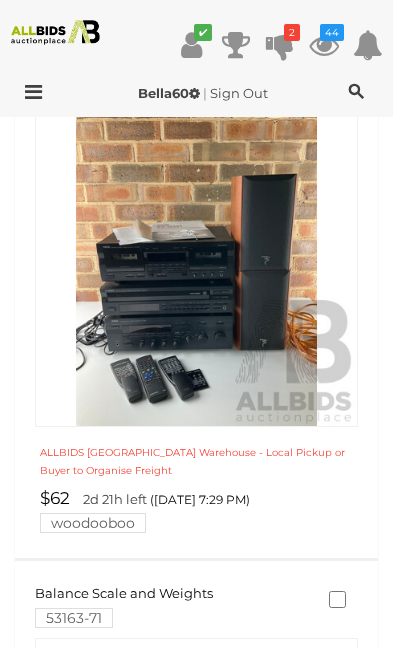 click on "Remove Selected Items" at bounding box center [196, 7231] 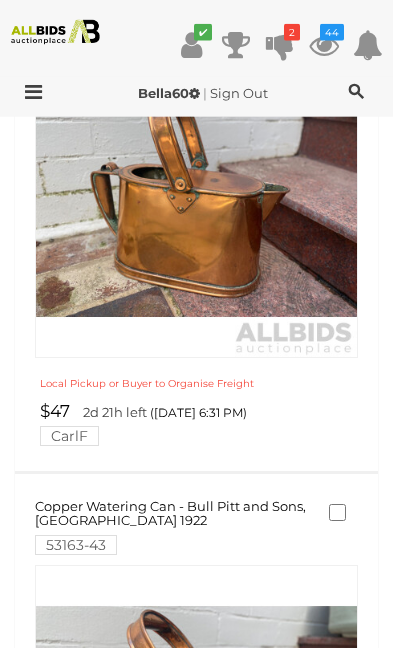 scroll, scrollTop: 4839, scrollLeft: 0, axis: vertical 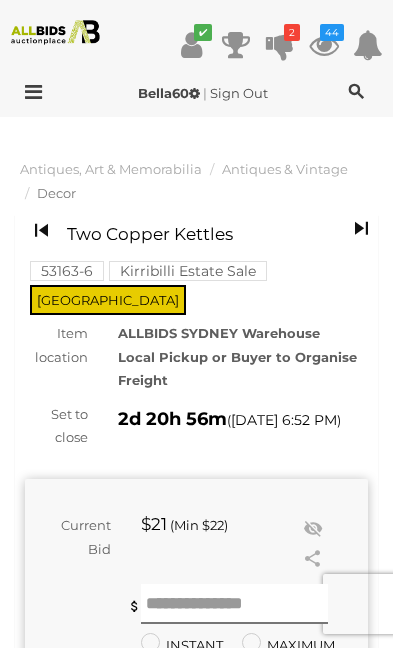 click on "Kirribilli Estate Sale" at bounding box center [188, 271] 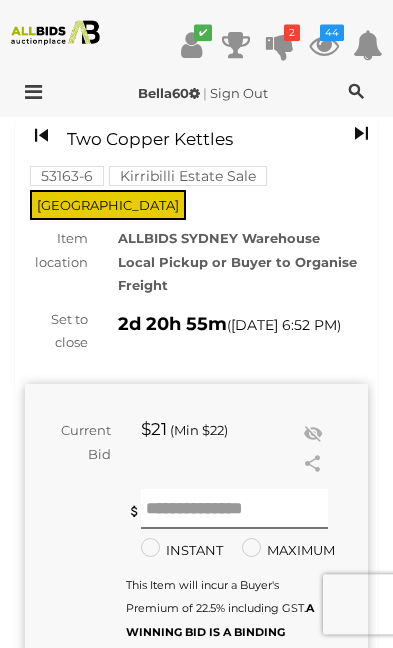 scroll, scrollTop: 0, scrollLeft: 0, axis: both 